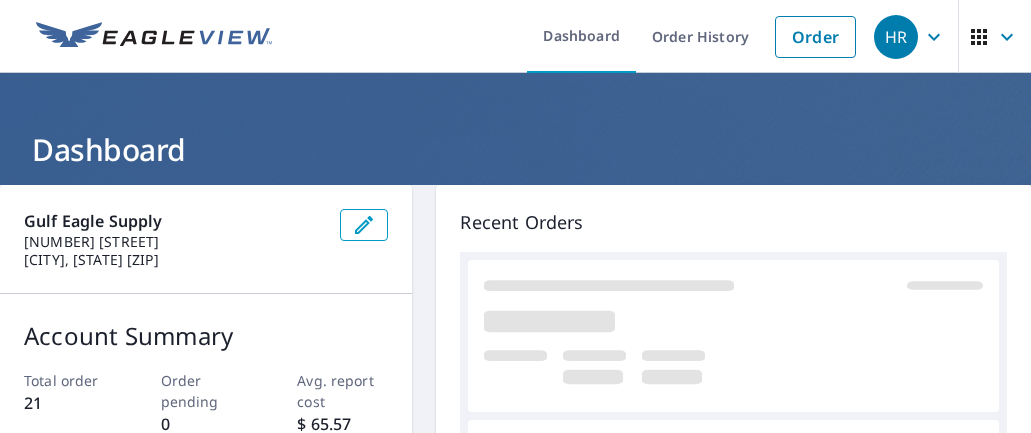 scroll, scrollTop: 0, scrollLeft: 0, axis: both 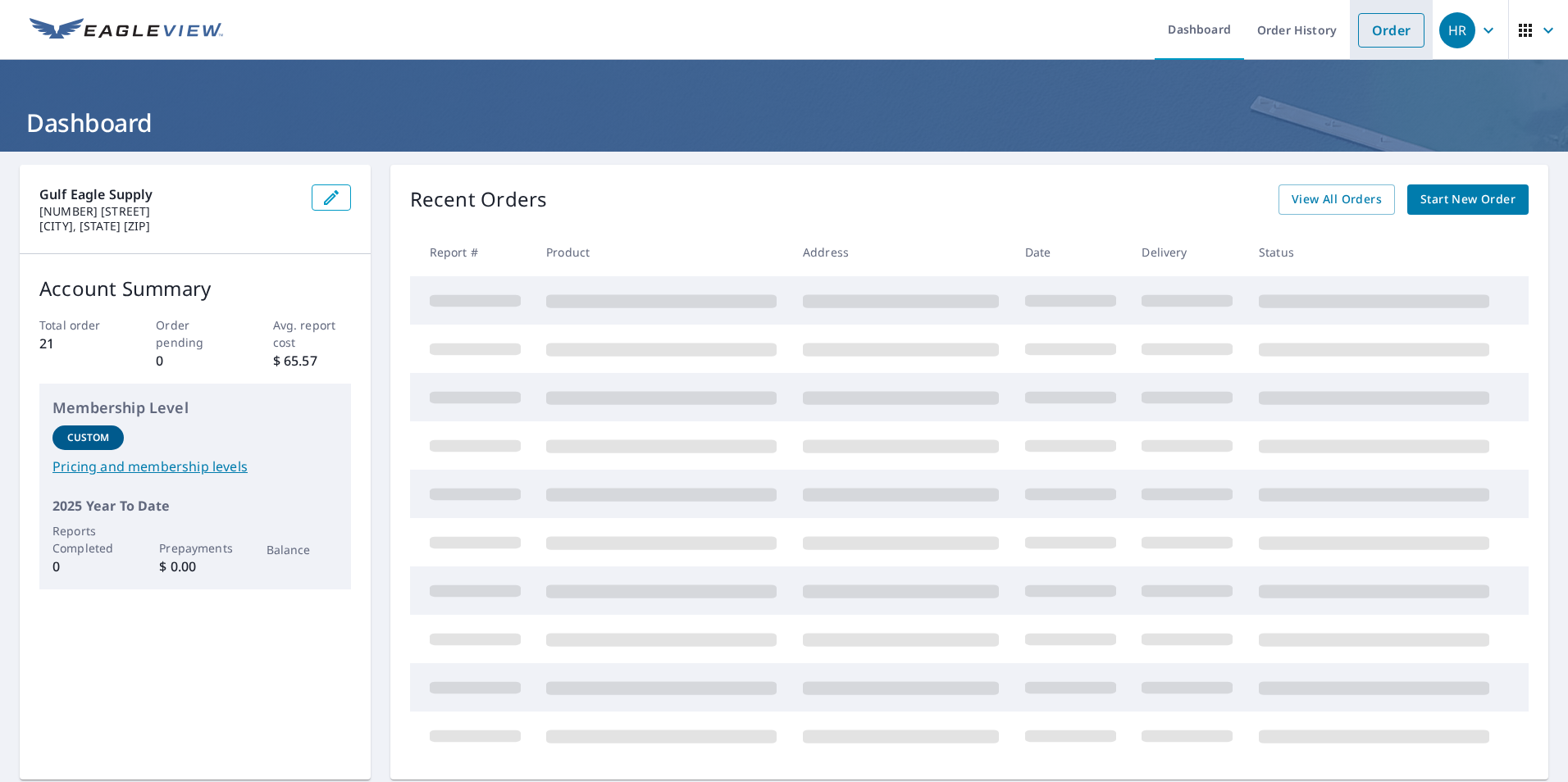 click on "Order" at bounding box center [1391, 30] 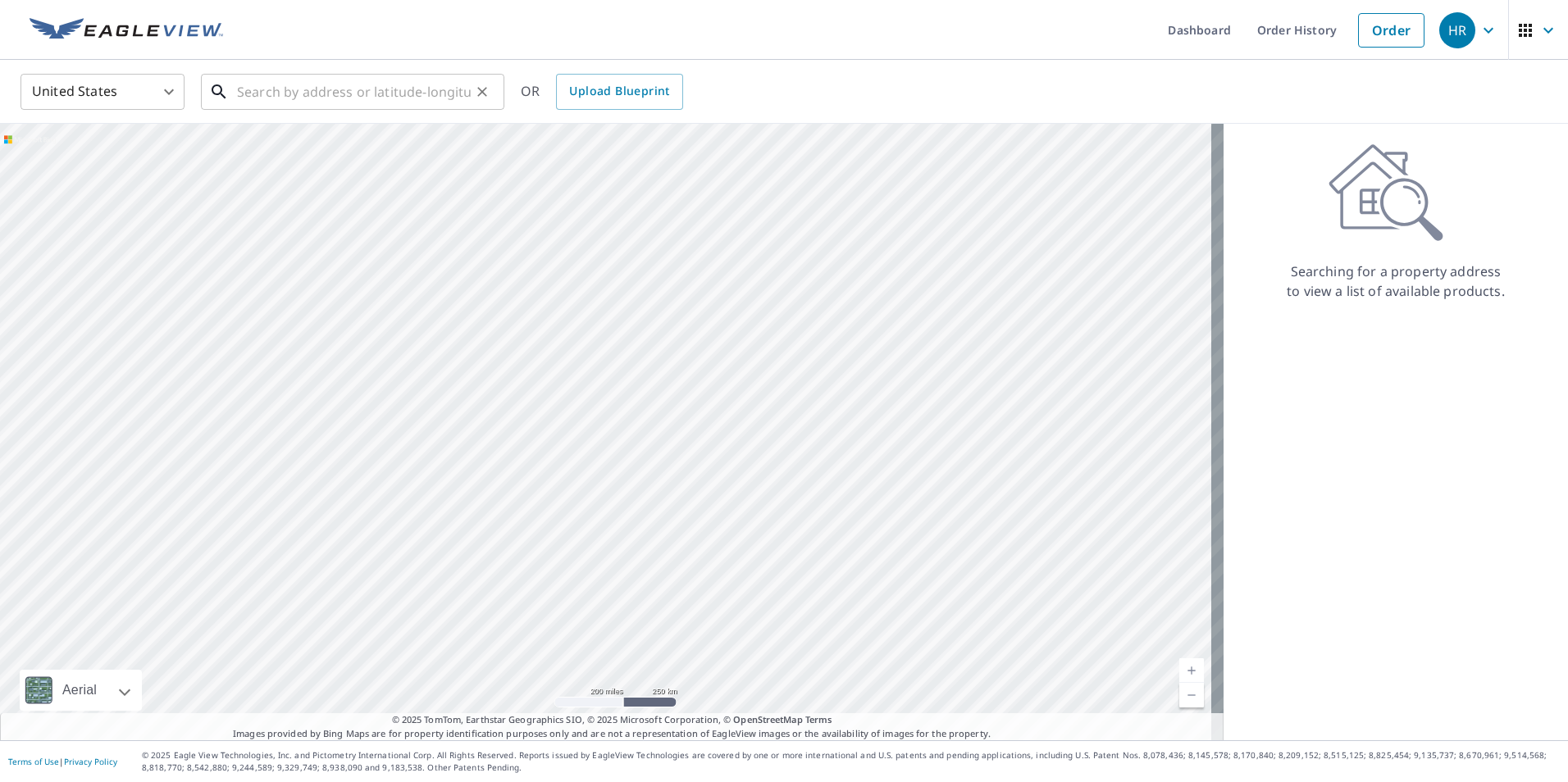 click at bounding box center [353, 92] 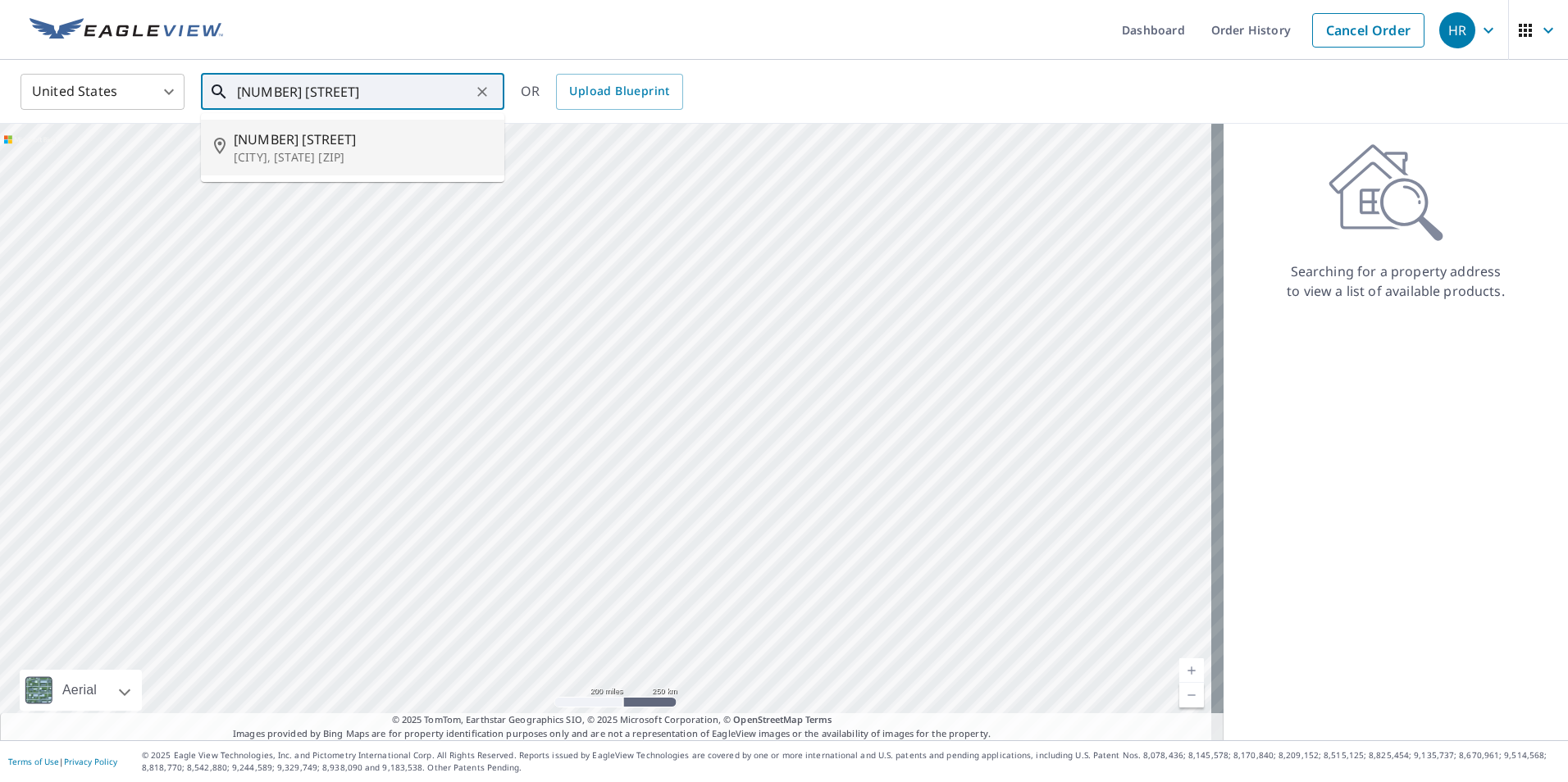 click on "[CITY], [STATE] [ZIP]" at bounding box center [362, 157] 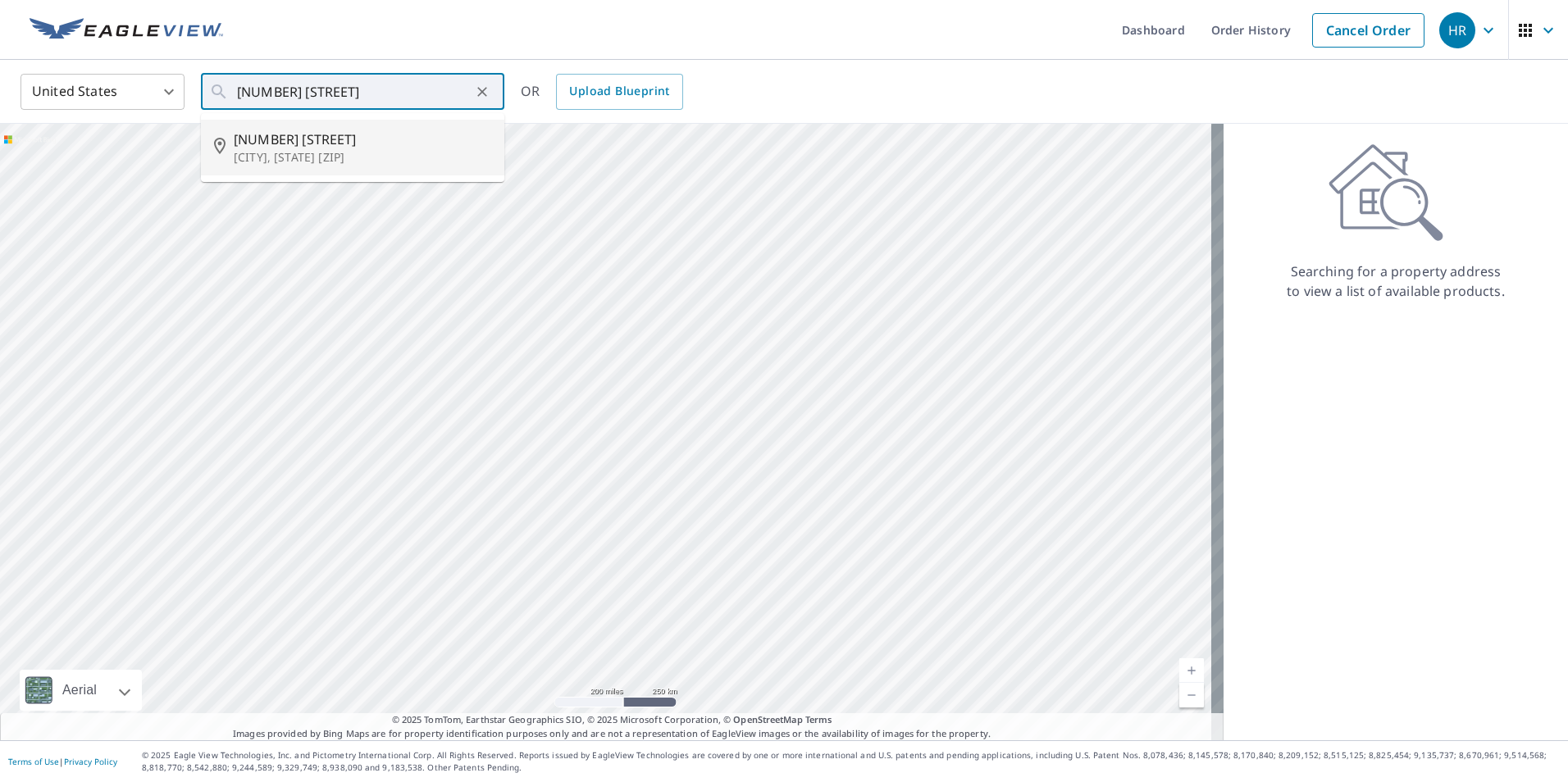 type on "[NUMBER] [STREET] [CITY], [STATE] [ZIP]" 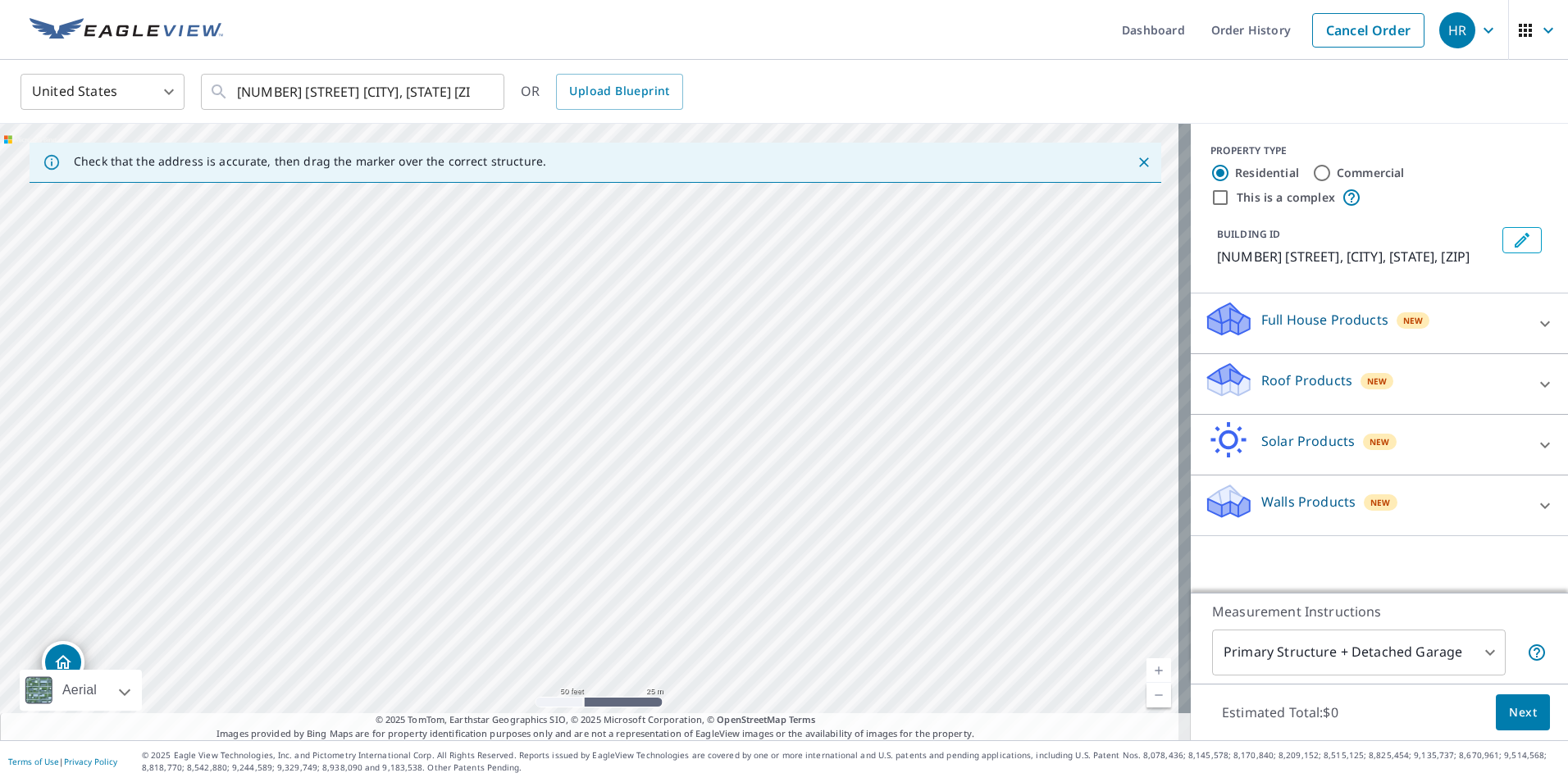 drag, startPoint x: 621, startPoint y: 395, endPoint x: 1117, endPoint y: 355, distance: 497.6103 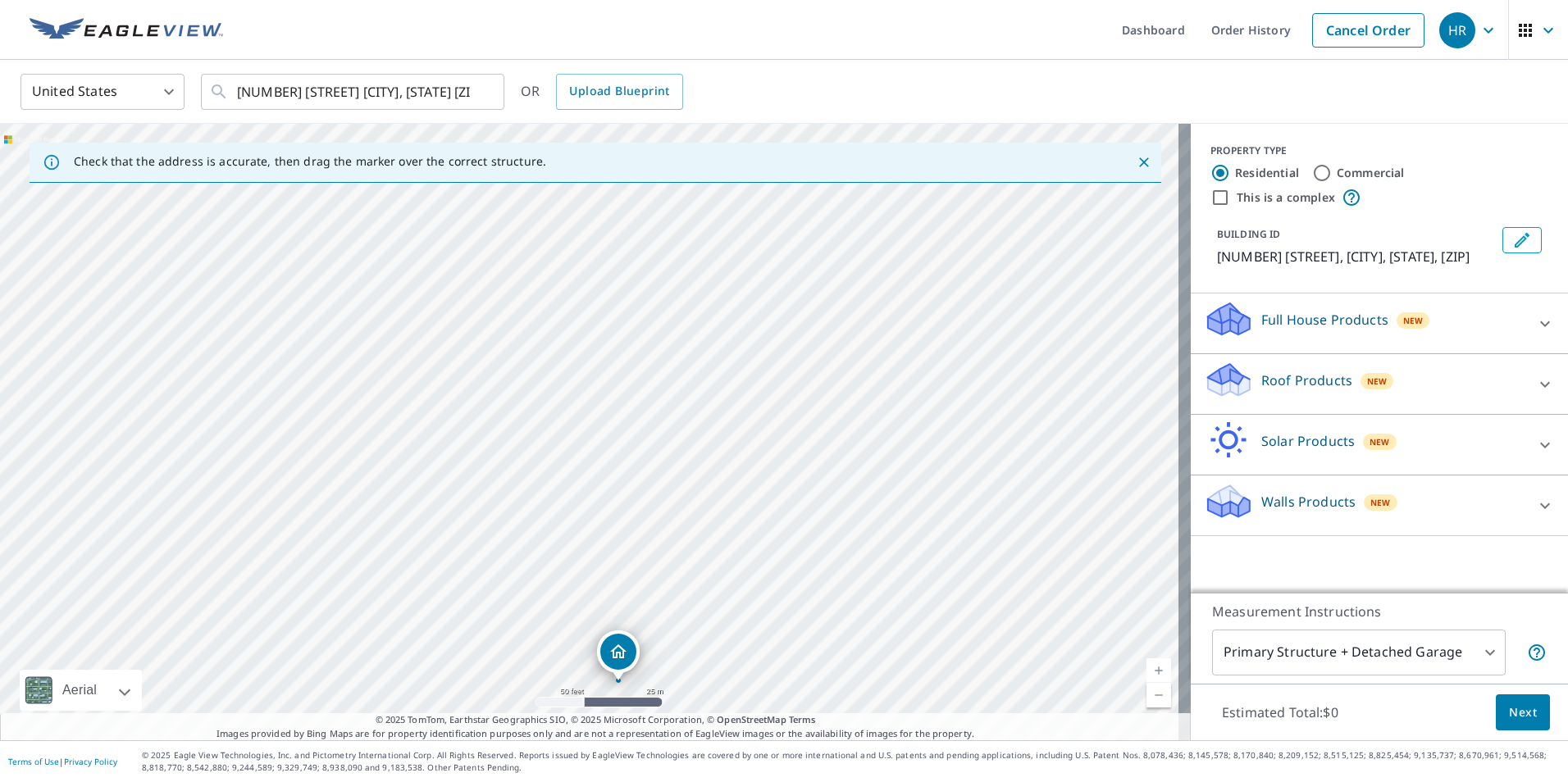 drag, startPoint x: 444, startPoint y: 422, endPoint x: 1000, endPoint y: 411, distance: 556.1088 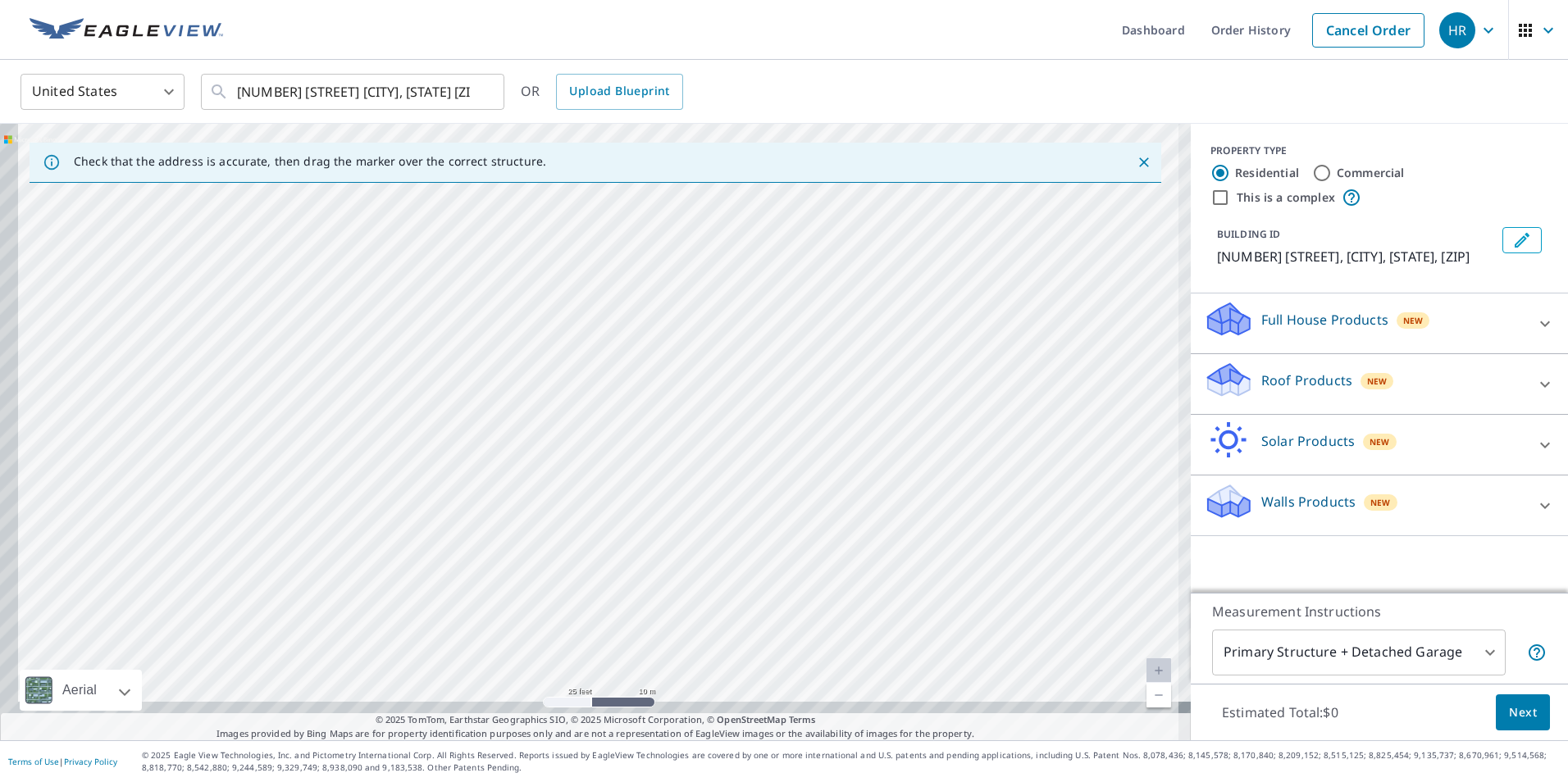 drag, startPoint x: 774, startPoint y: 445, endPoint x: 846, endPoint y: 271, distance: 188.30826 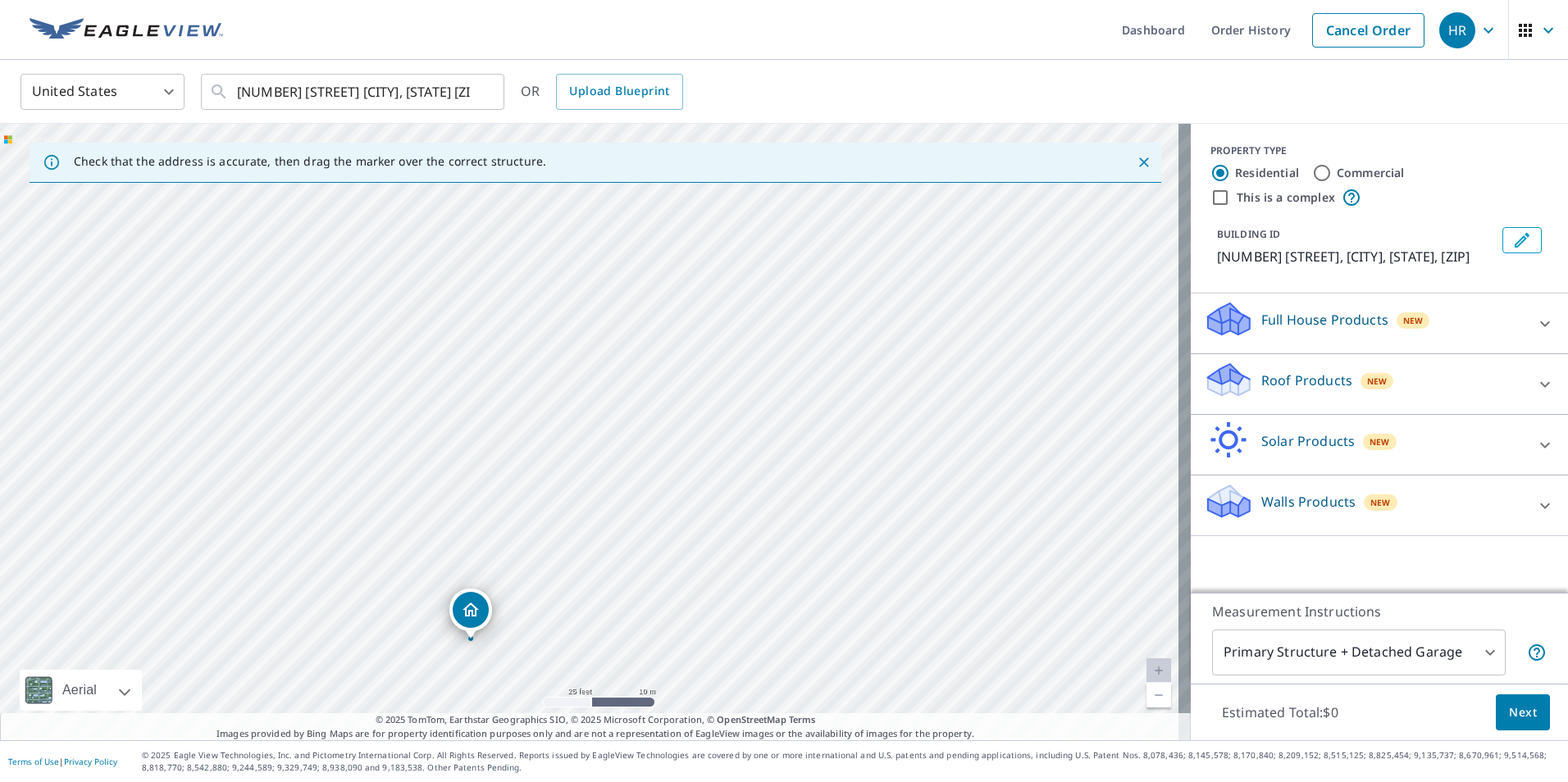 drag, startPoint x: 788, startPoint y: 414, endPoint x: 850, endPoint y: 265, distance: 161.38463 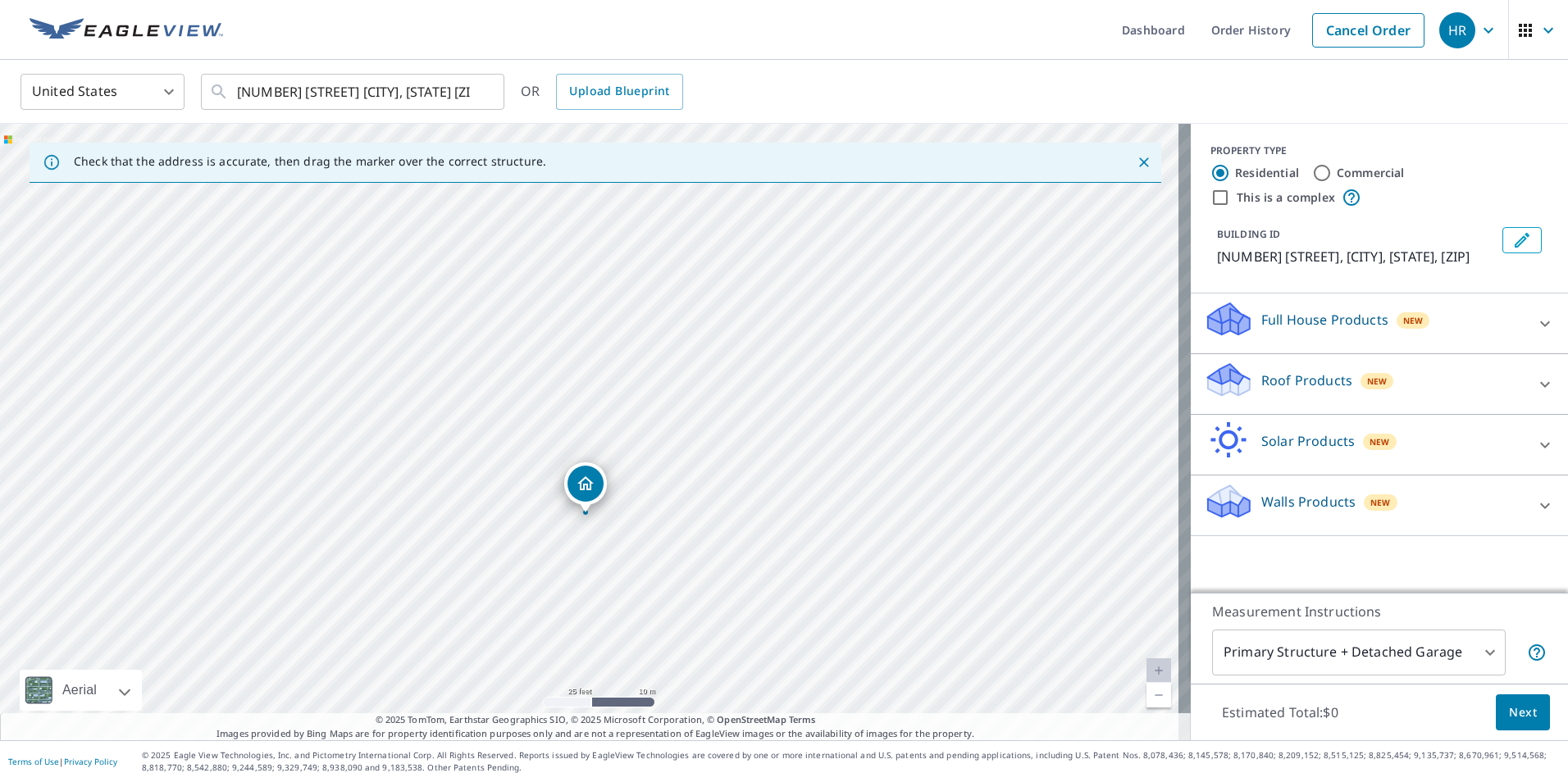 drag, startPoint x: 832, startPoint y: 356, endPoint x: 946, endPoint y: 230, distance: 169.91763 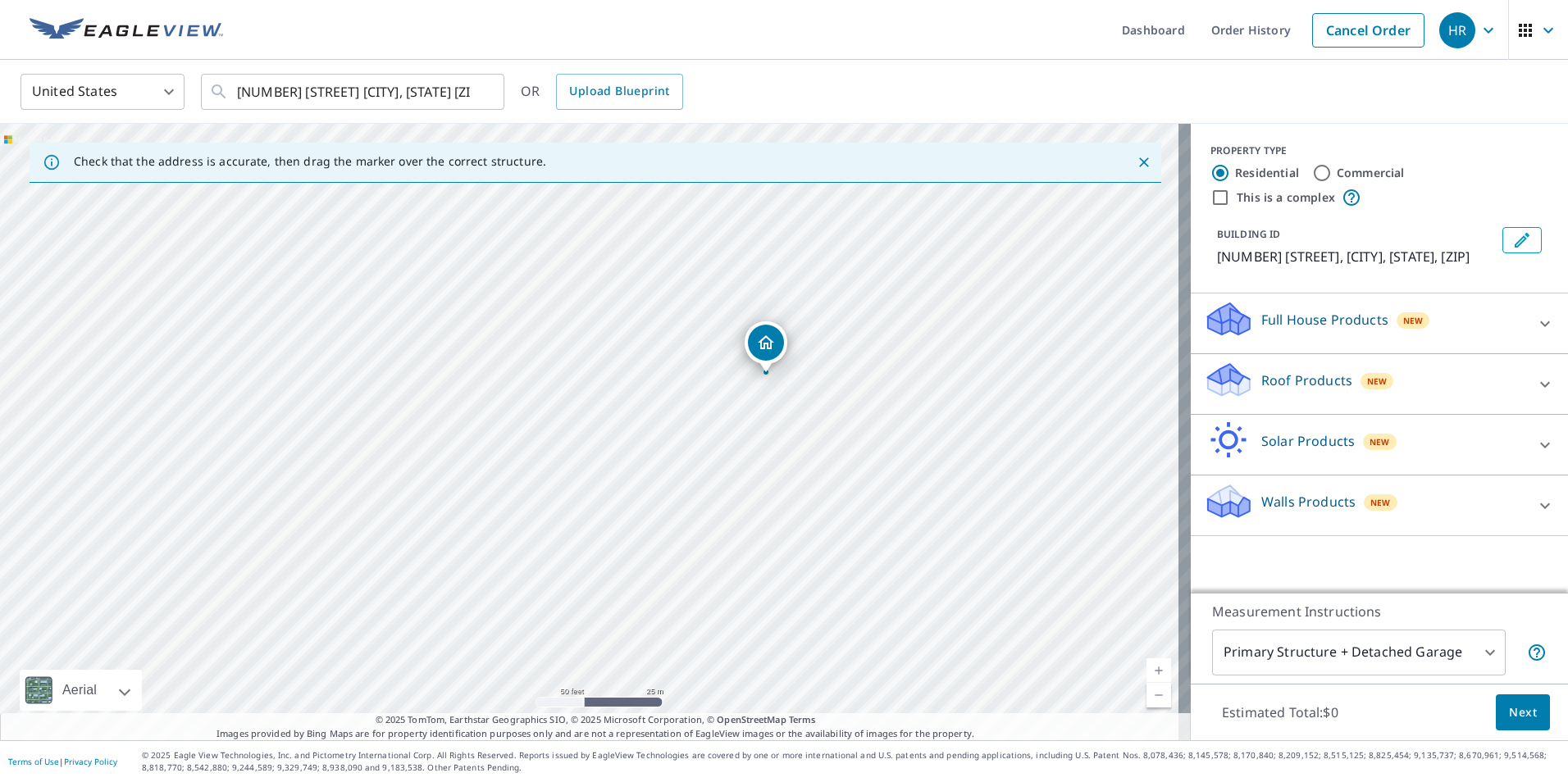 click 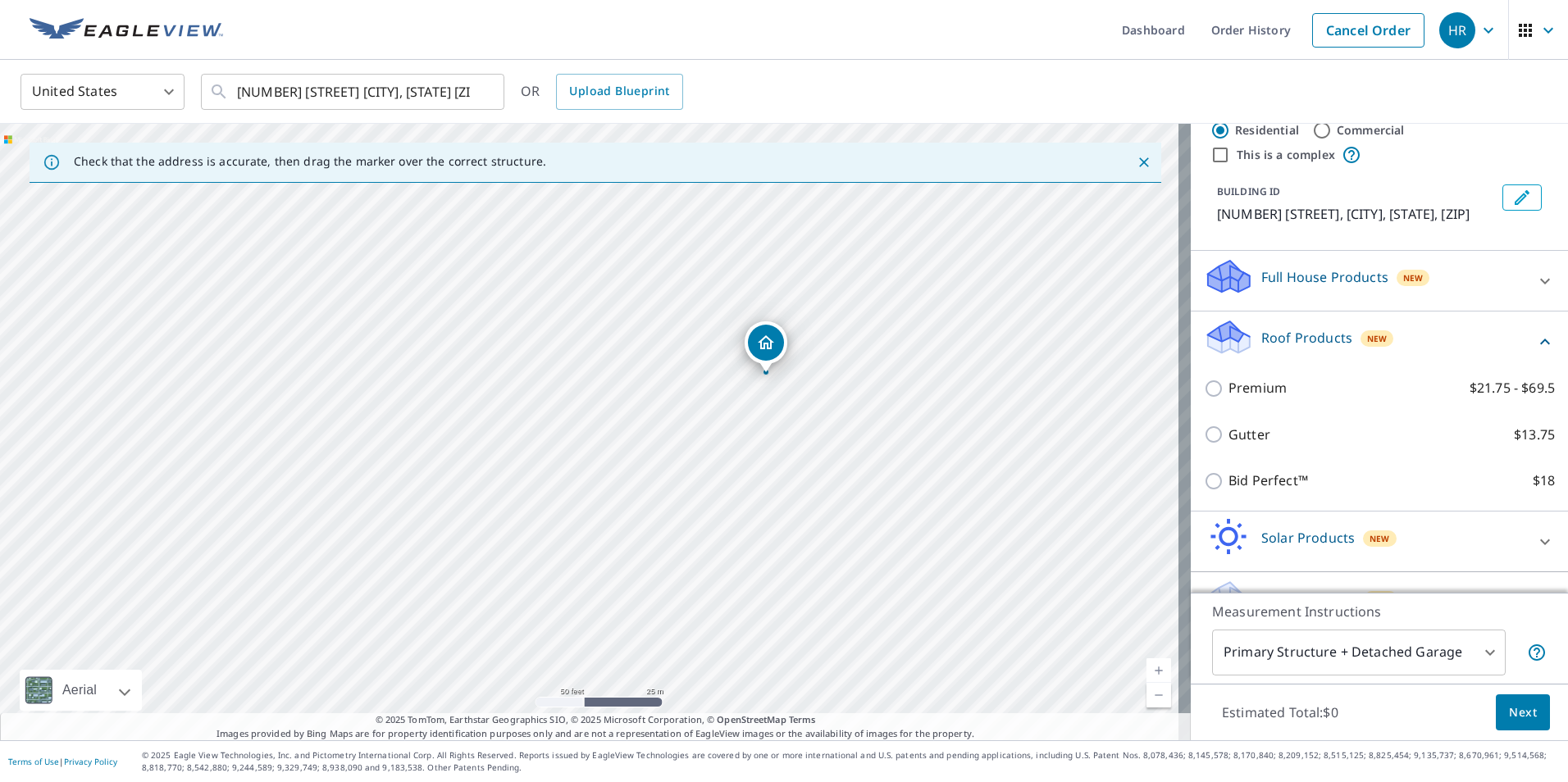 scroll, scrollTop: 82, scrollLeft: 0, axis: vertical 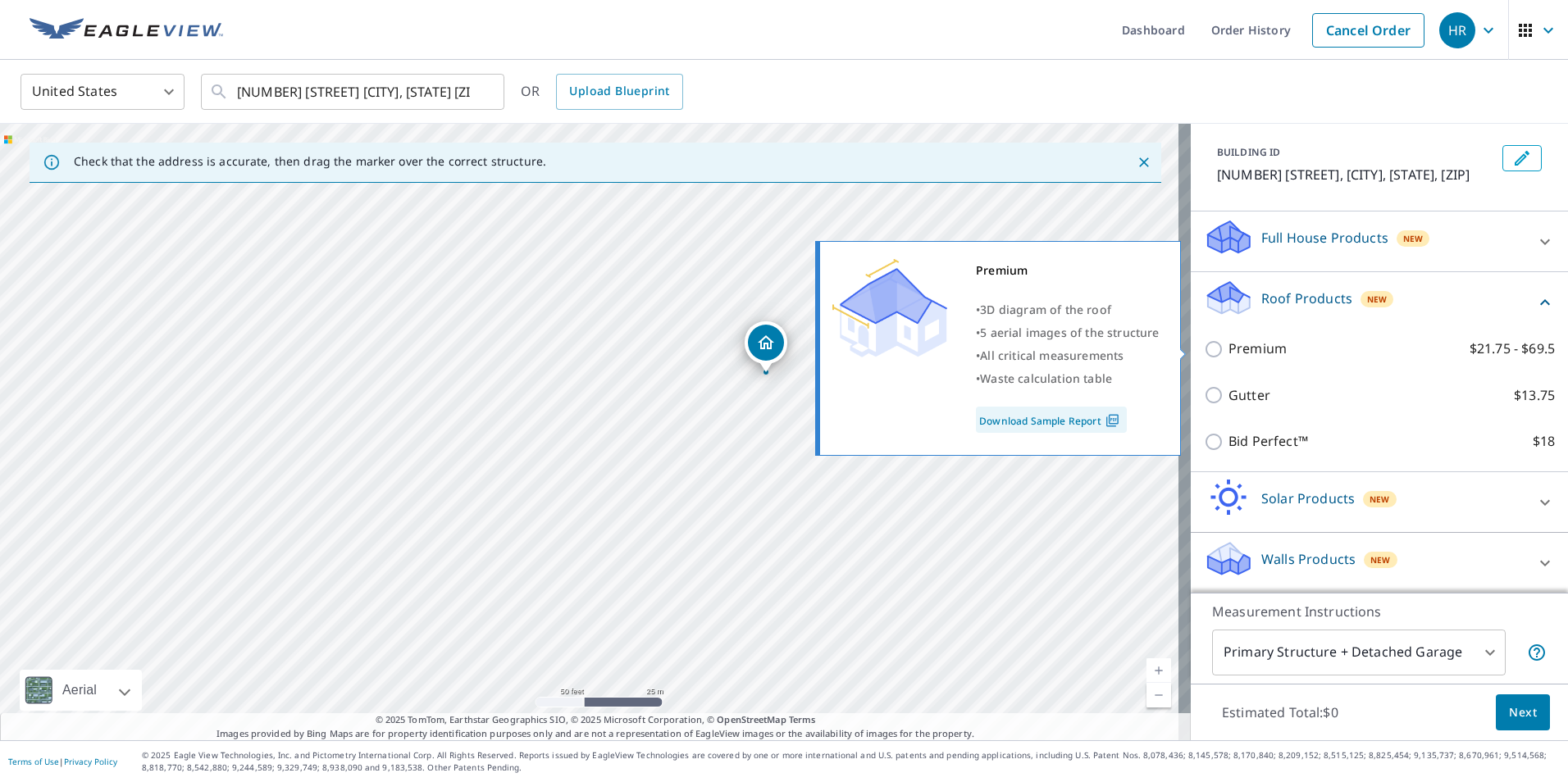 click on "Premium $21.75 - $69.5" at bounding box center (1216, 349) 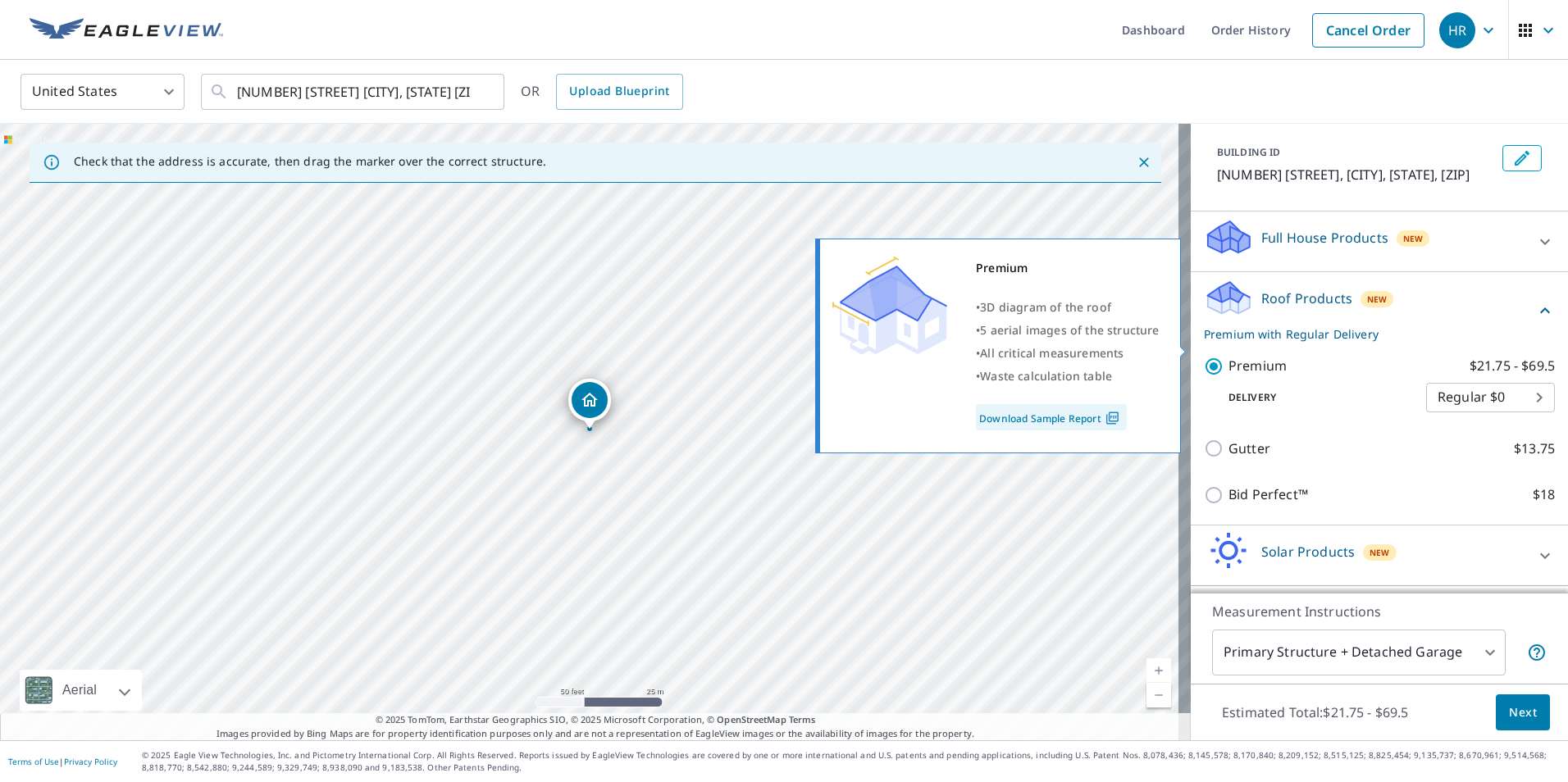 scroll, scrollTop: 136, scrollLeft: 0, axis: vertical 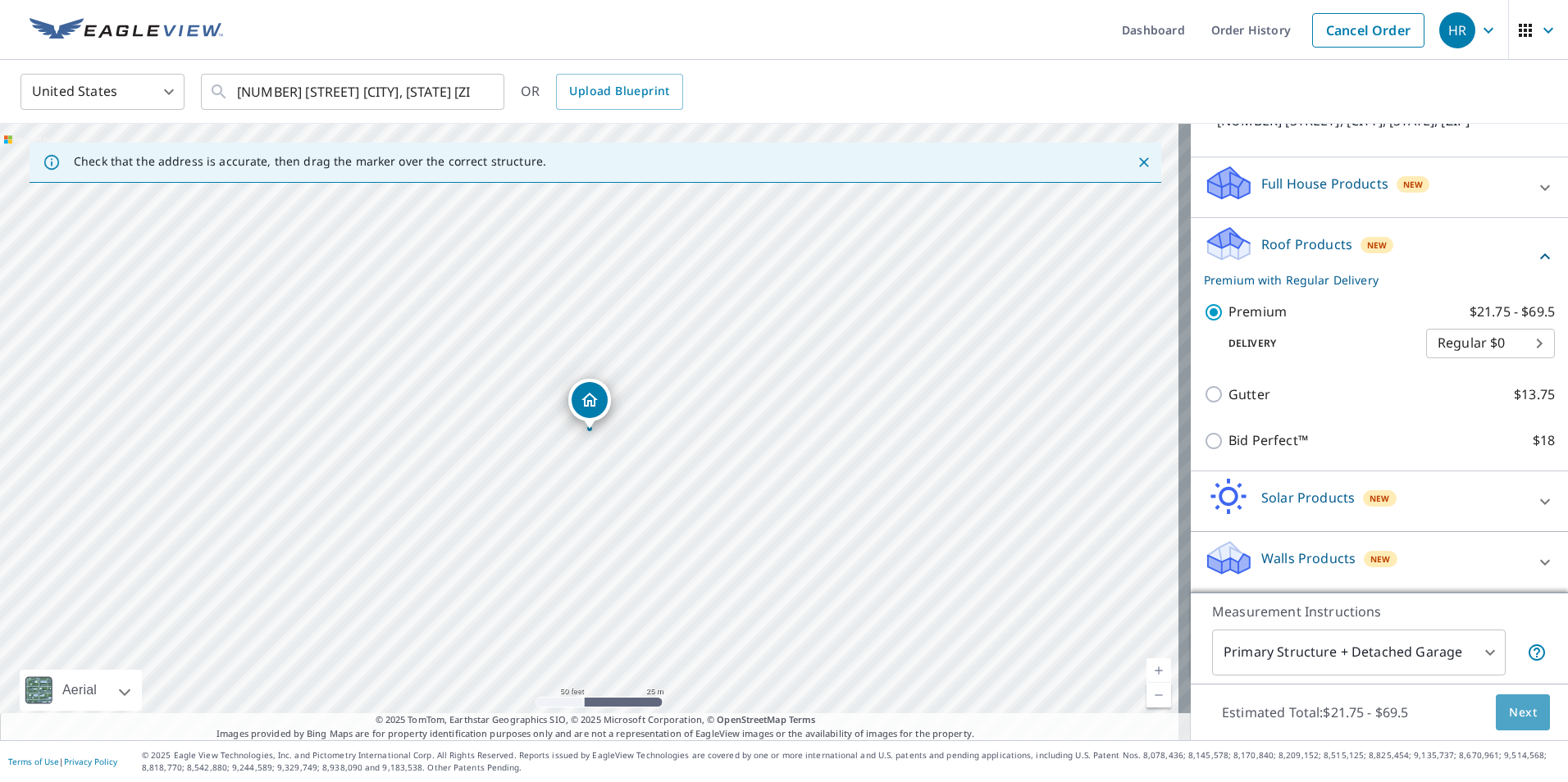 click on "Next" at bounding box center [1523, 712] 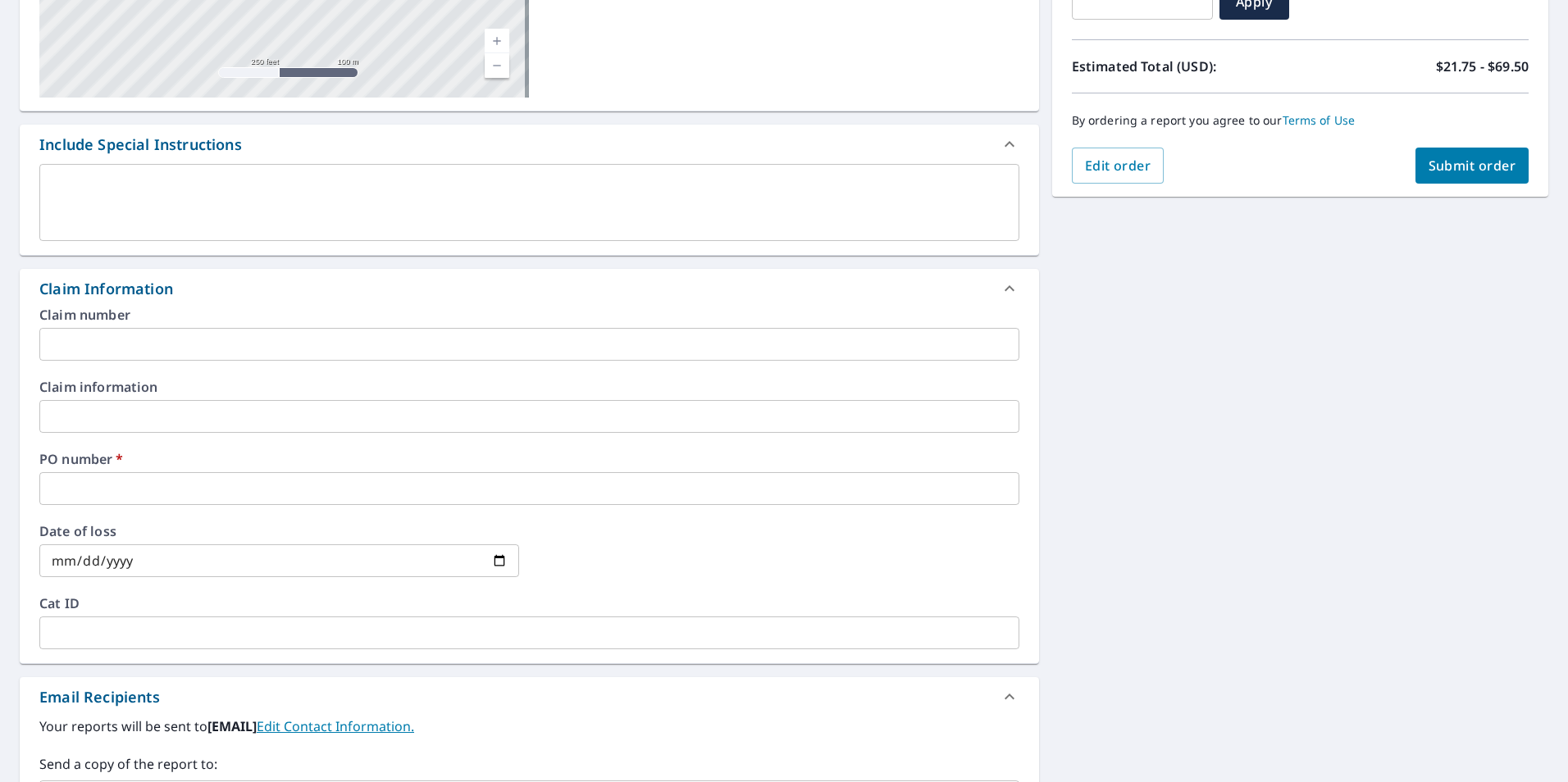 scroll, scrollTop: 328, scrollLeft: 0, axis: vertical 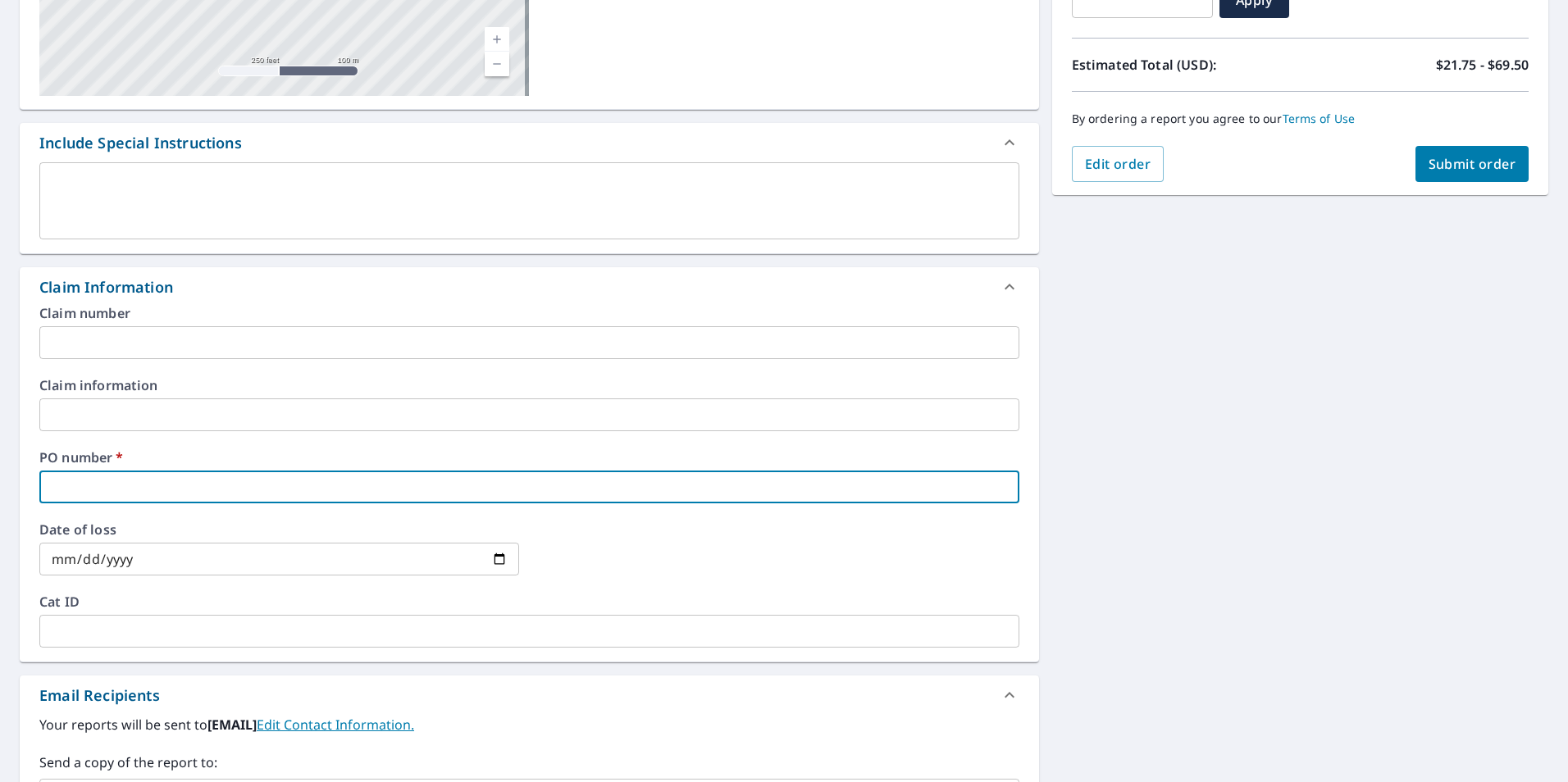 click at bounding box center [529, 487] 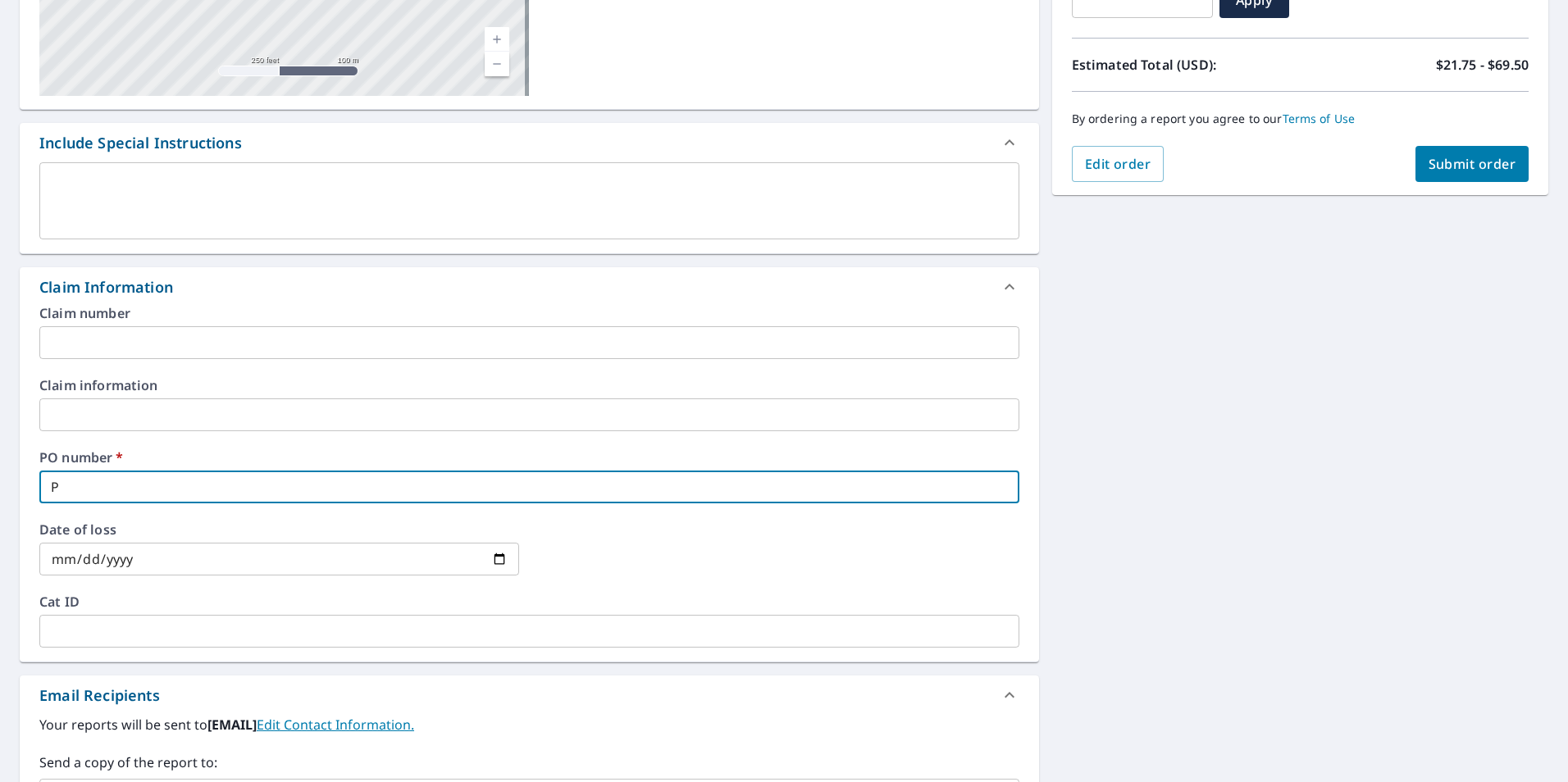 type on "P0" 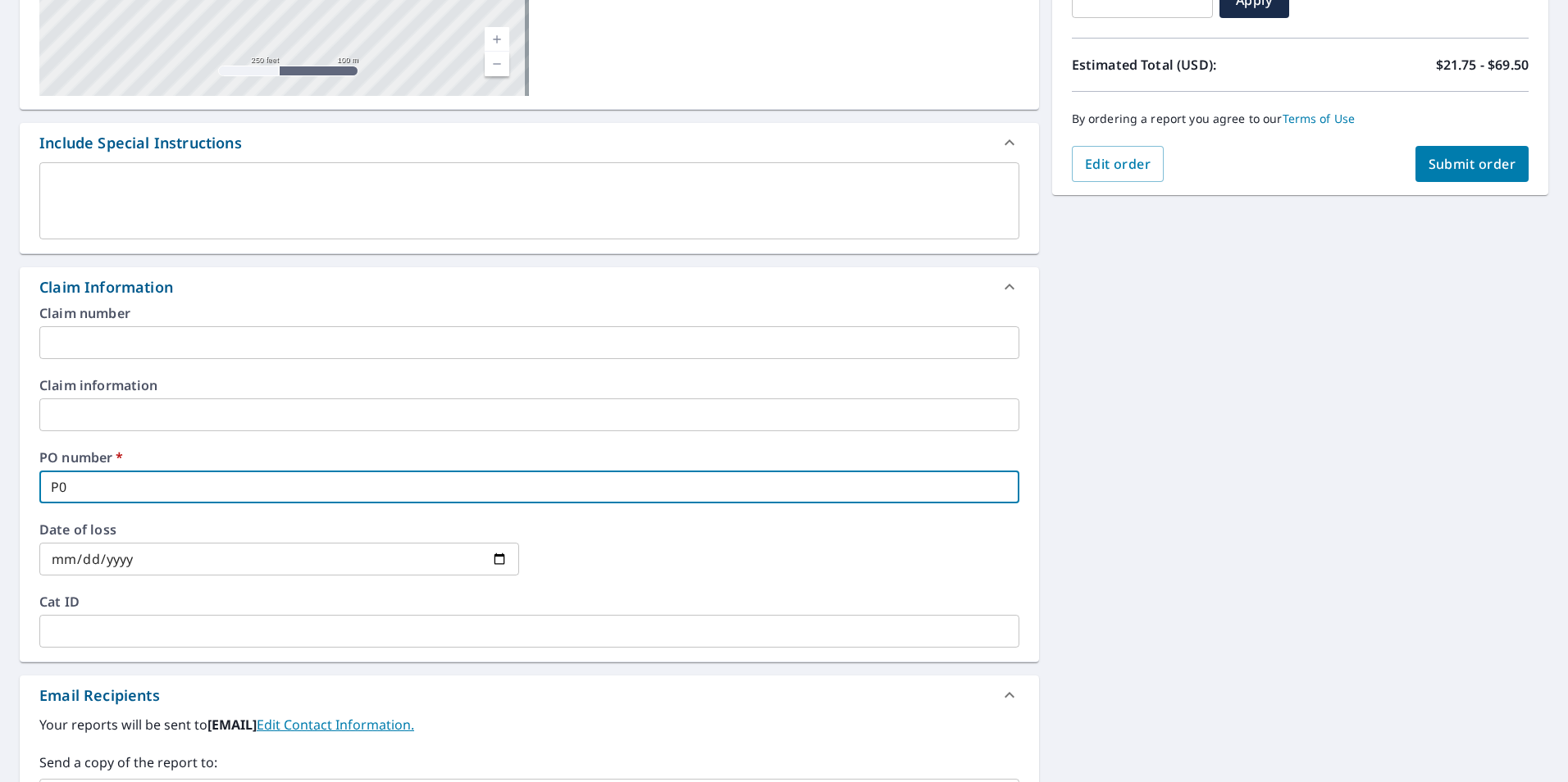type on "[PRODUCT_ID]" 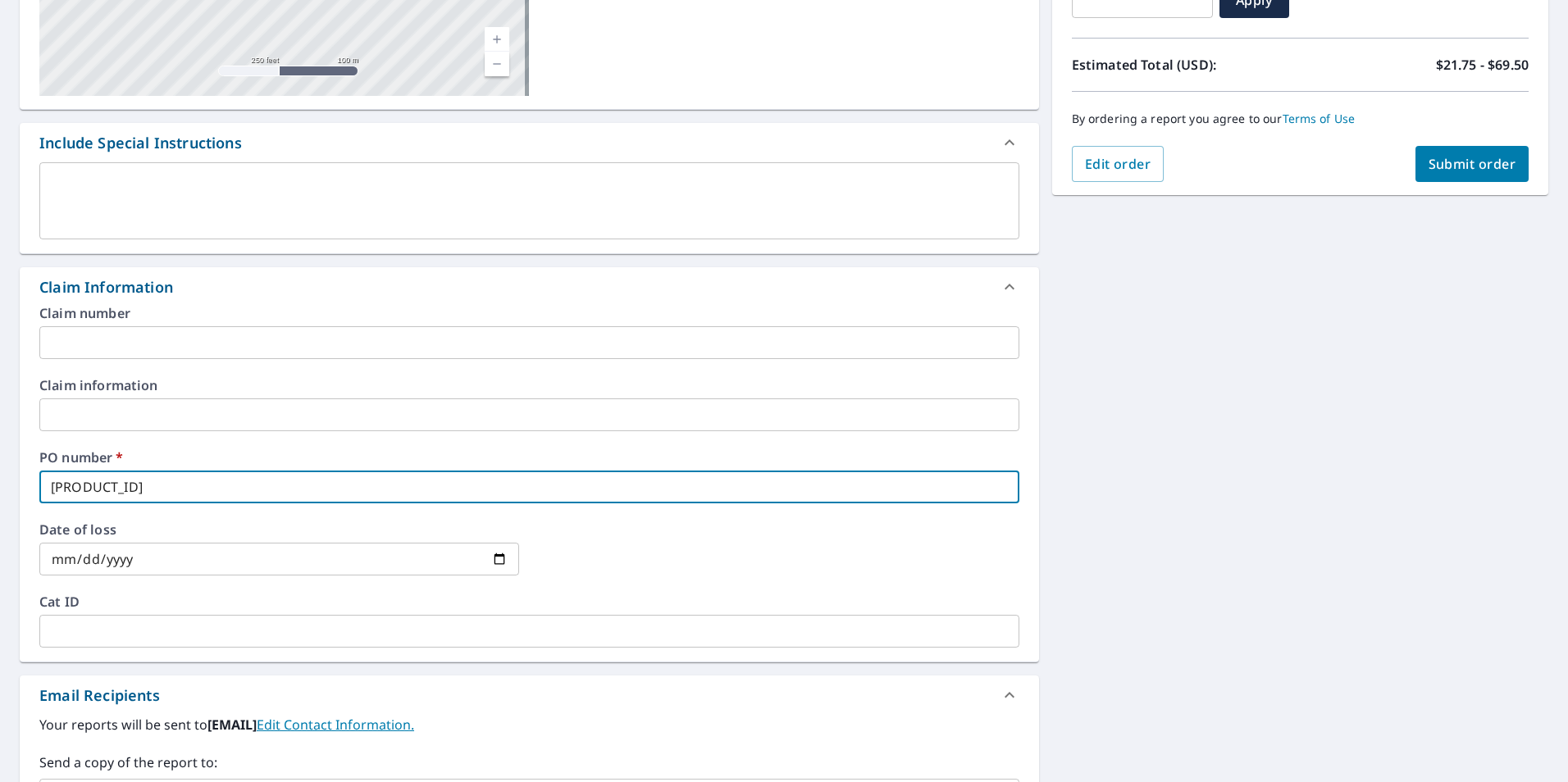 type on "[PRODUCT_ID]" 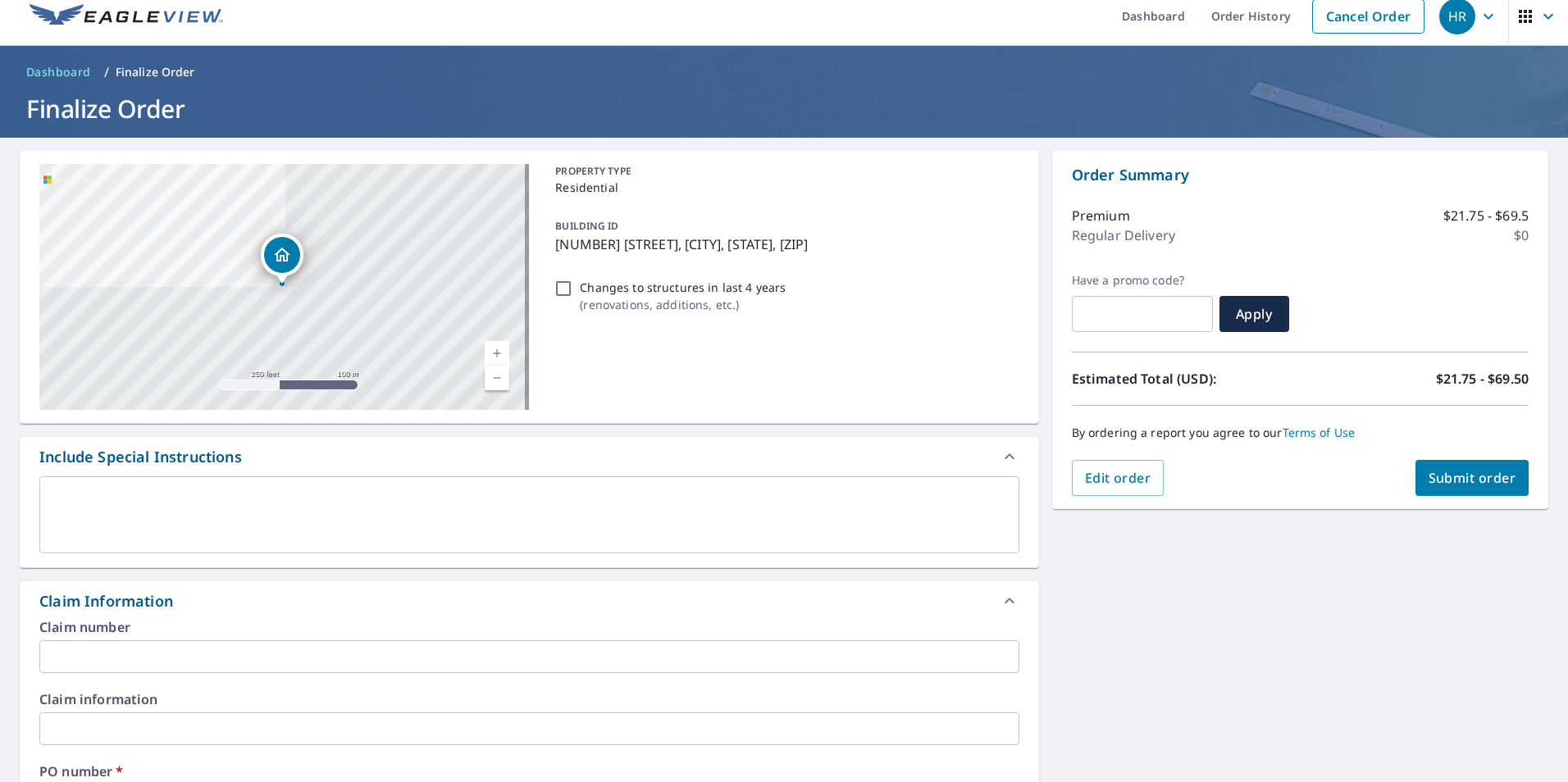 scroll, scrollTop: 0, scrollLeft: 0, axis: both 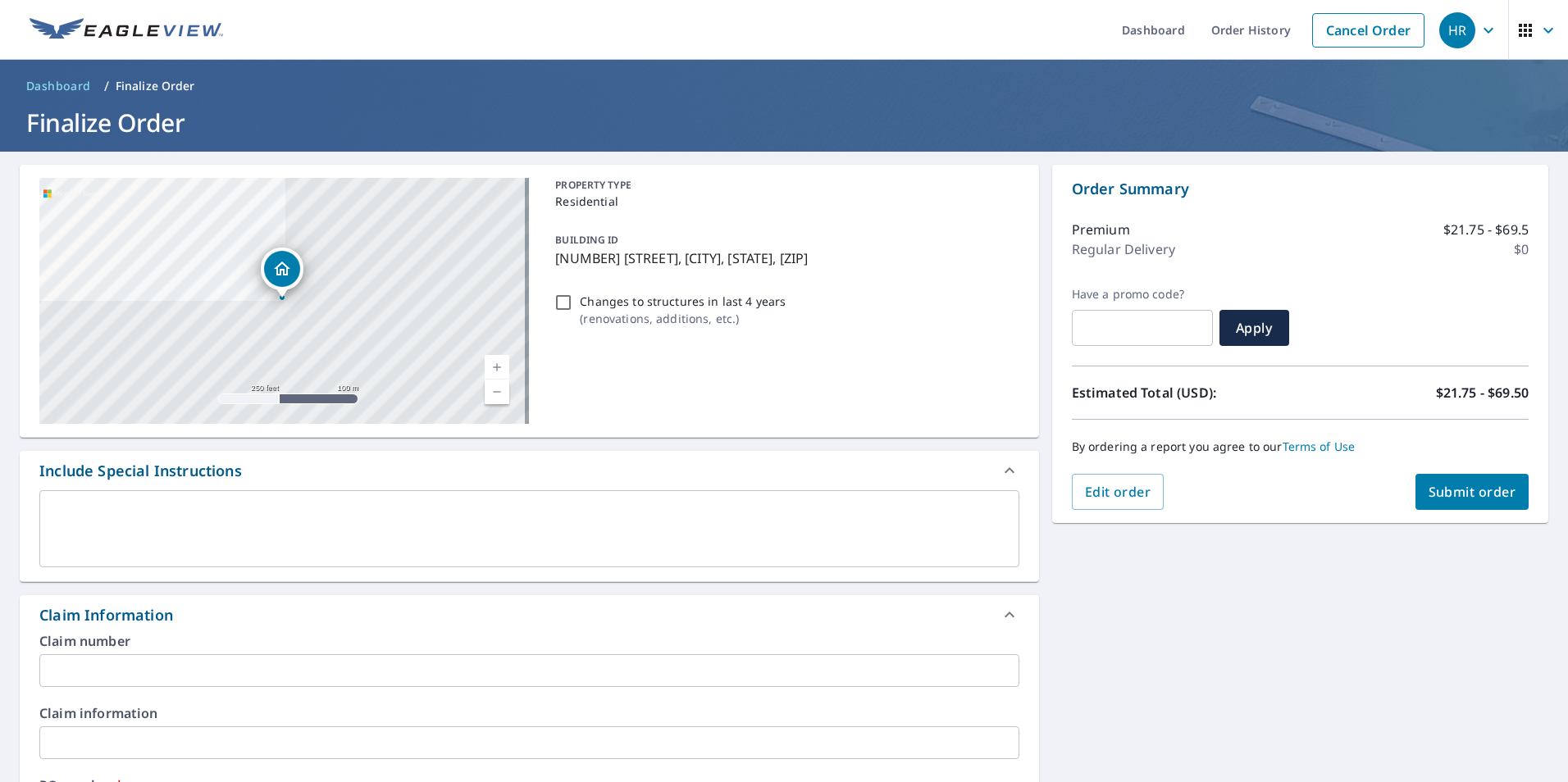 type on "[PRODUCT_ID]" 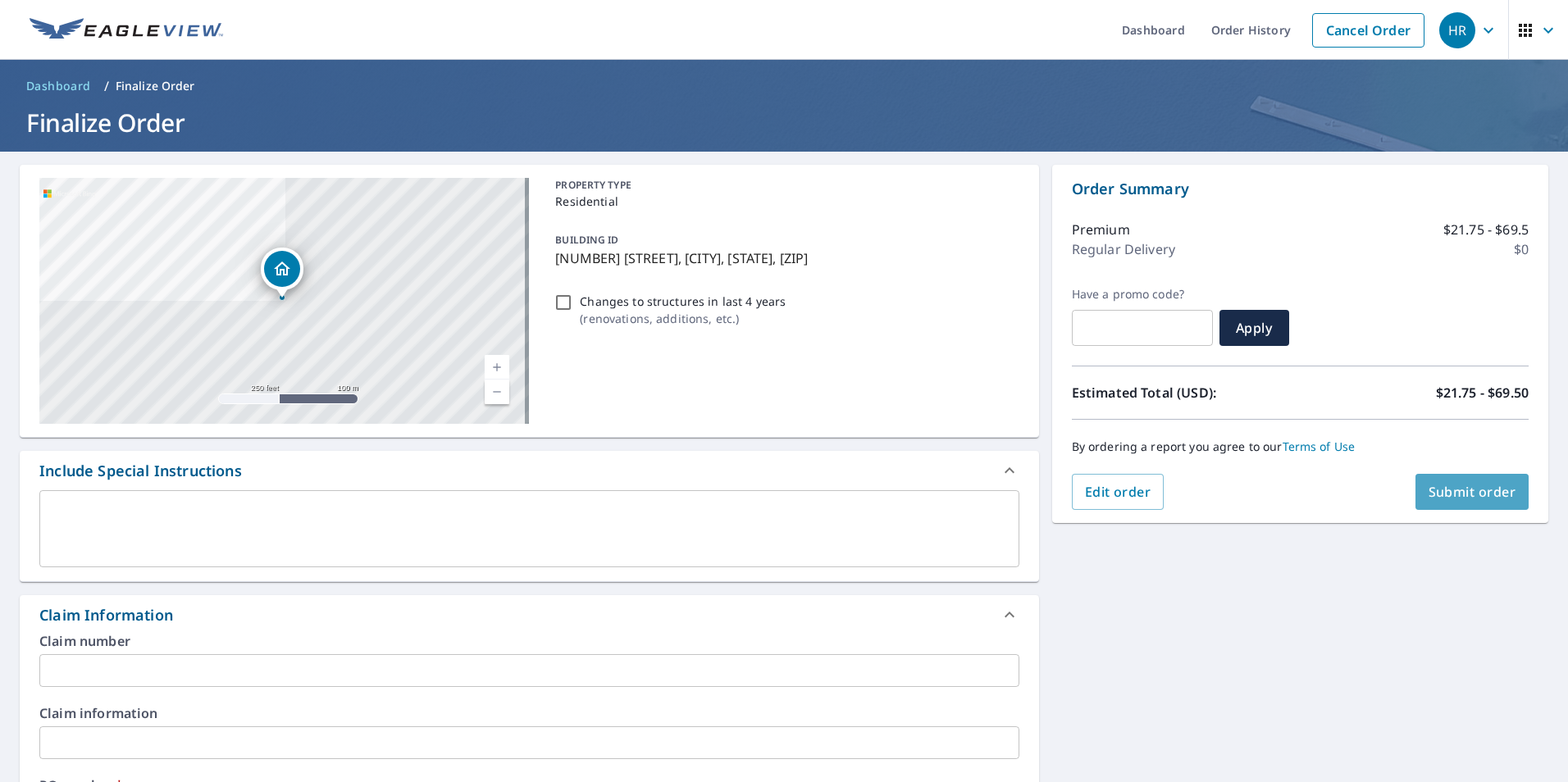 click on "Submit order" at bounding box center [1472, 492] 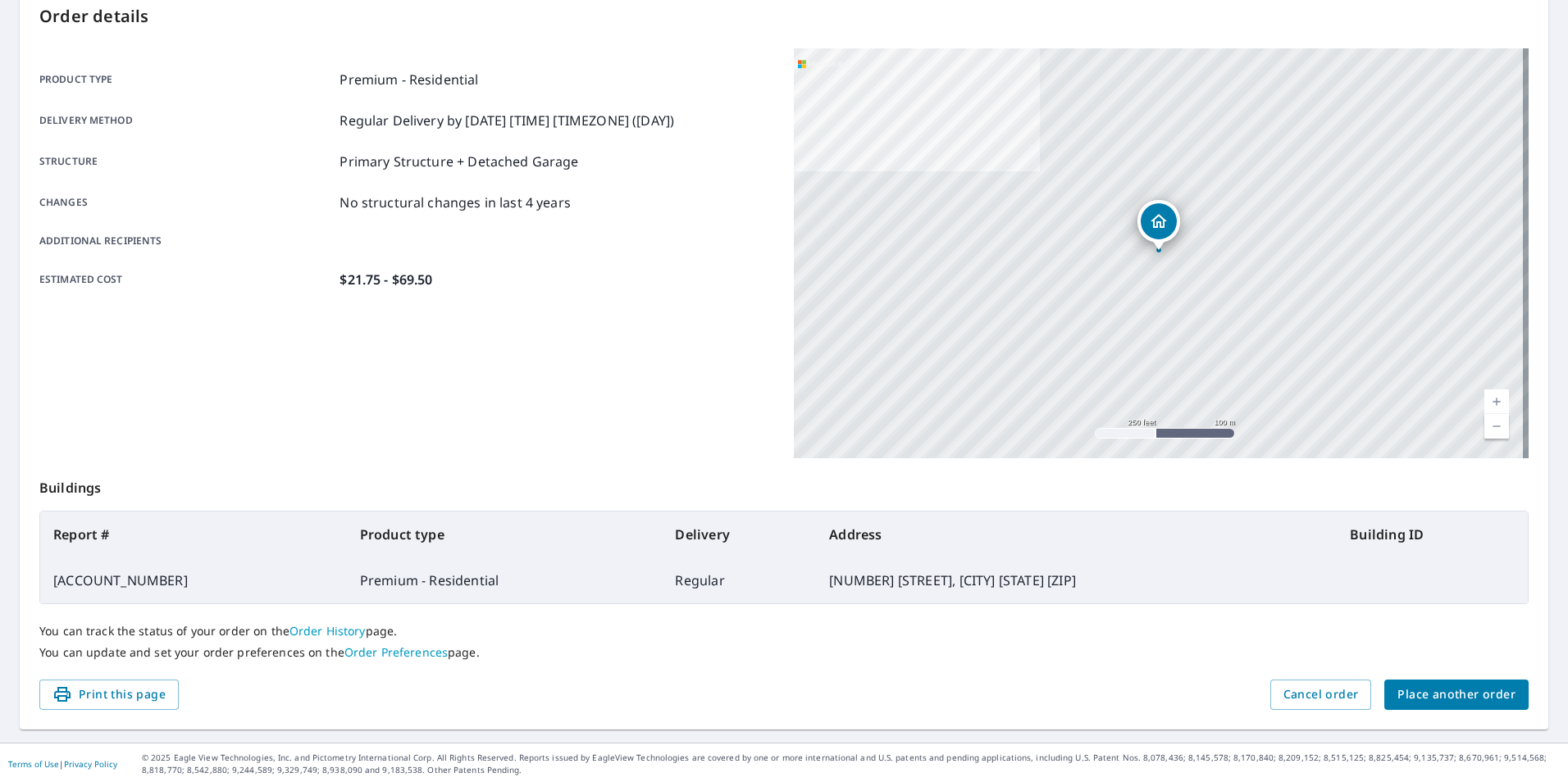 scroll, scrollTop: 183, scrollLeft: 0, axis: vertical 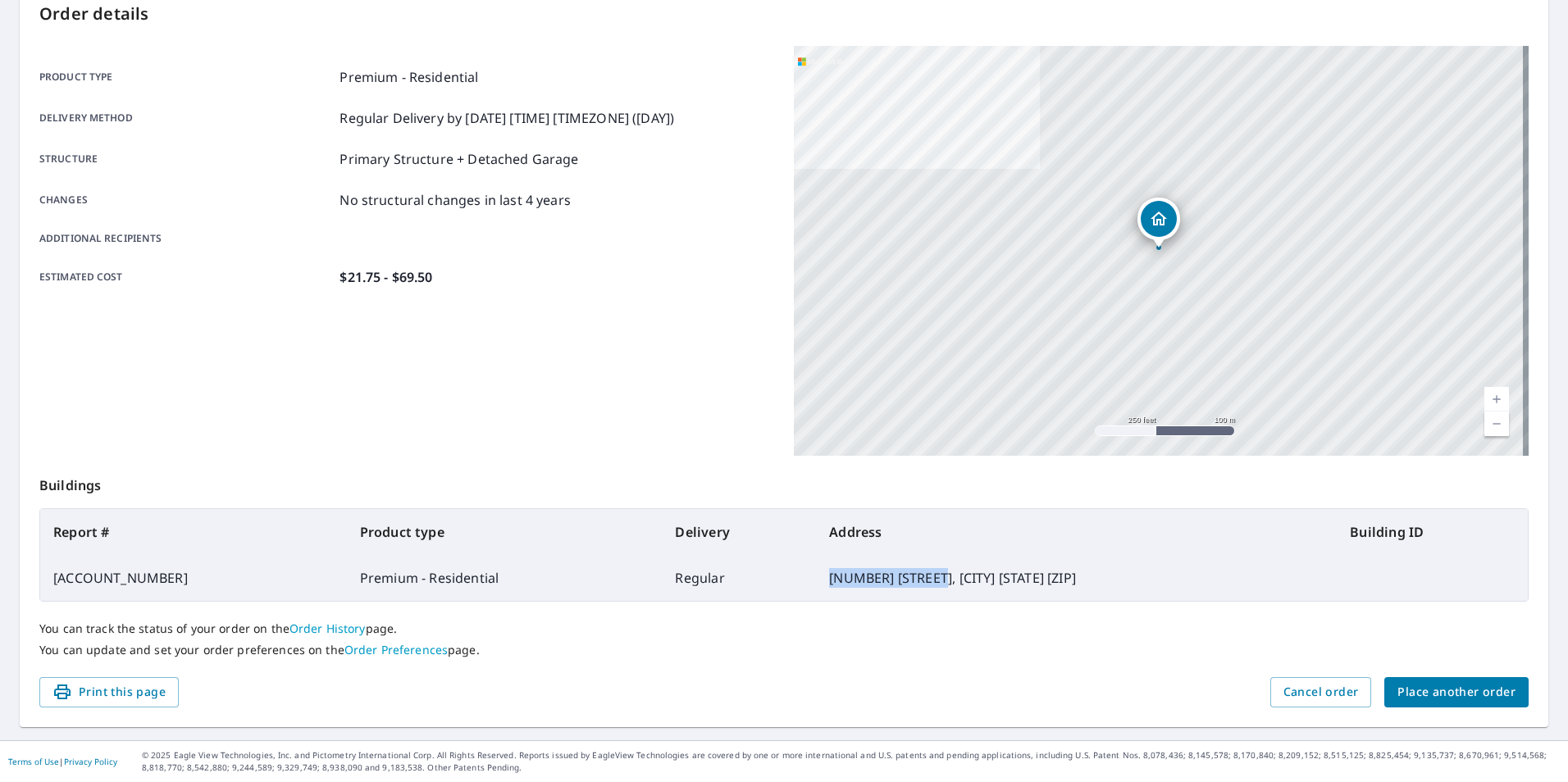 drag, startPoint x: 754, startPoint y: 582, endPoint x: 859, endPoint y: 578, distance: 105.07616 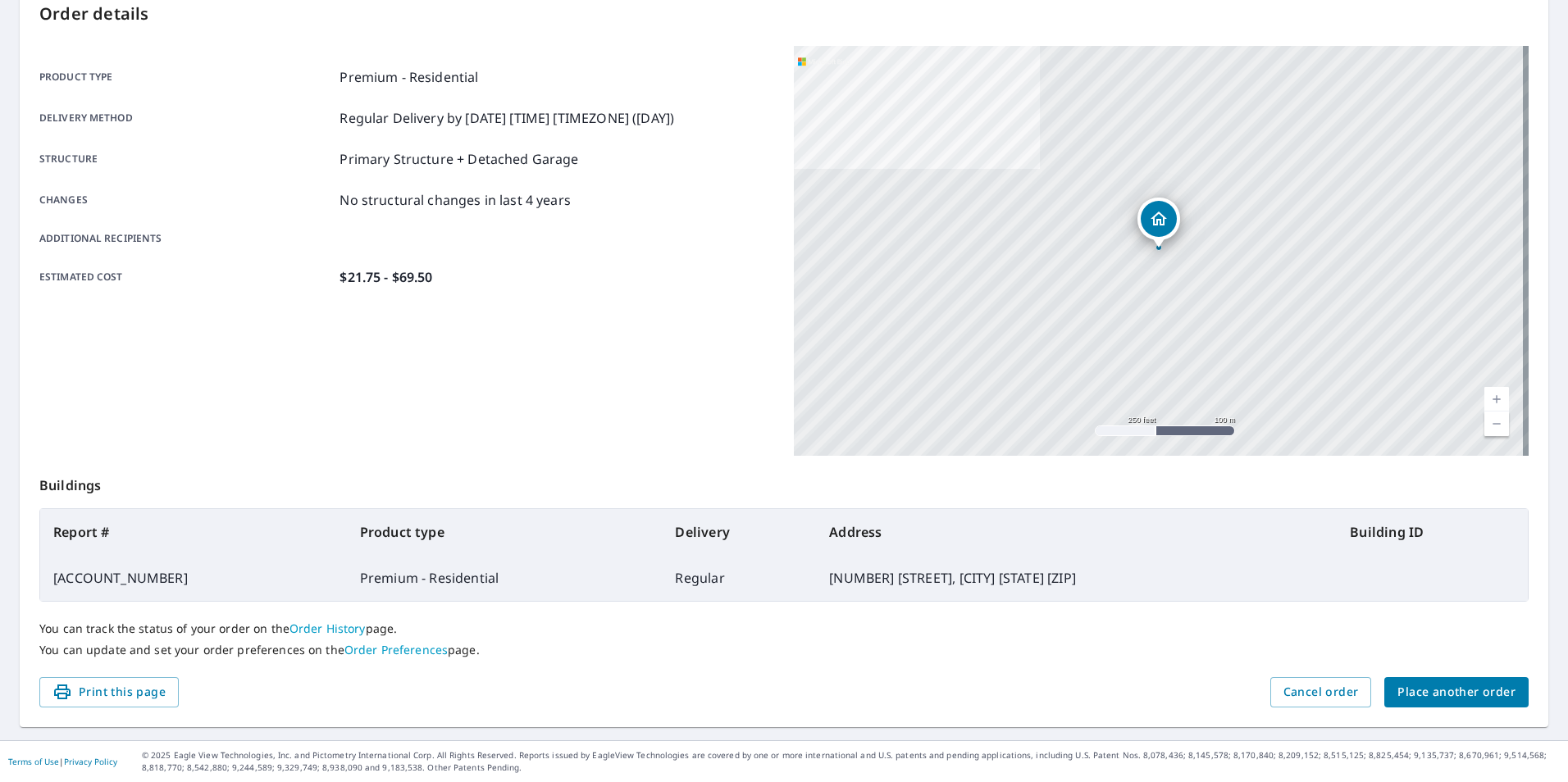 click on "Product type Premium - Residential Delivery method Regular Delivery by [DATE] [TIME] [TIMEZONE] ([DAY]) Structure Primary Structure + Detached Garage Changes No structural changes in last 4 years Additional recipients Estimated cost $21.75  -  $69.50" at bounding box center [407, 177] 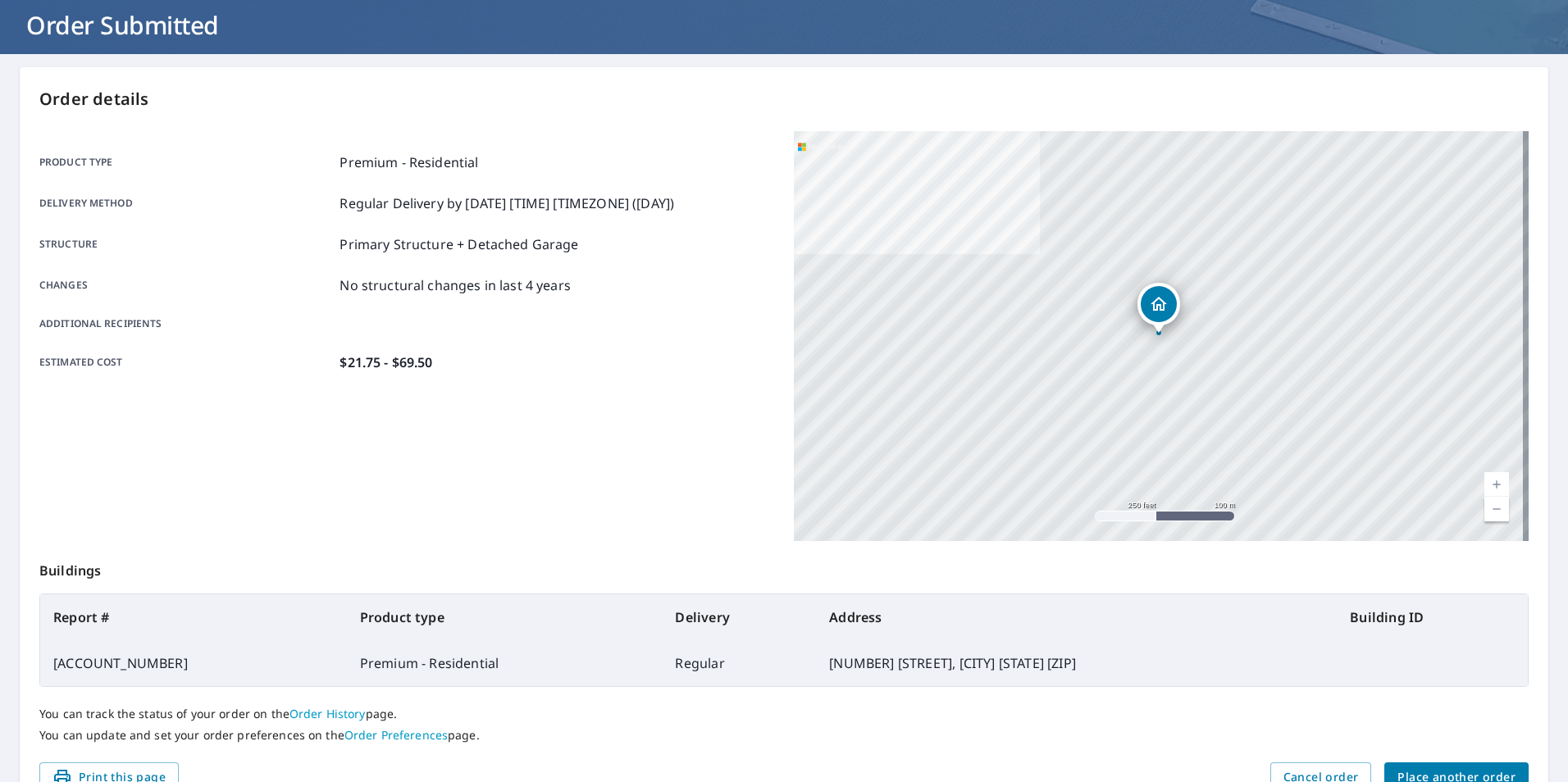 scroll, scrollTop: 0, scrollLeft: 0, axis: both 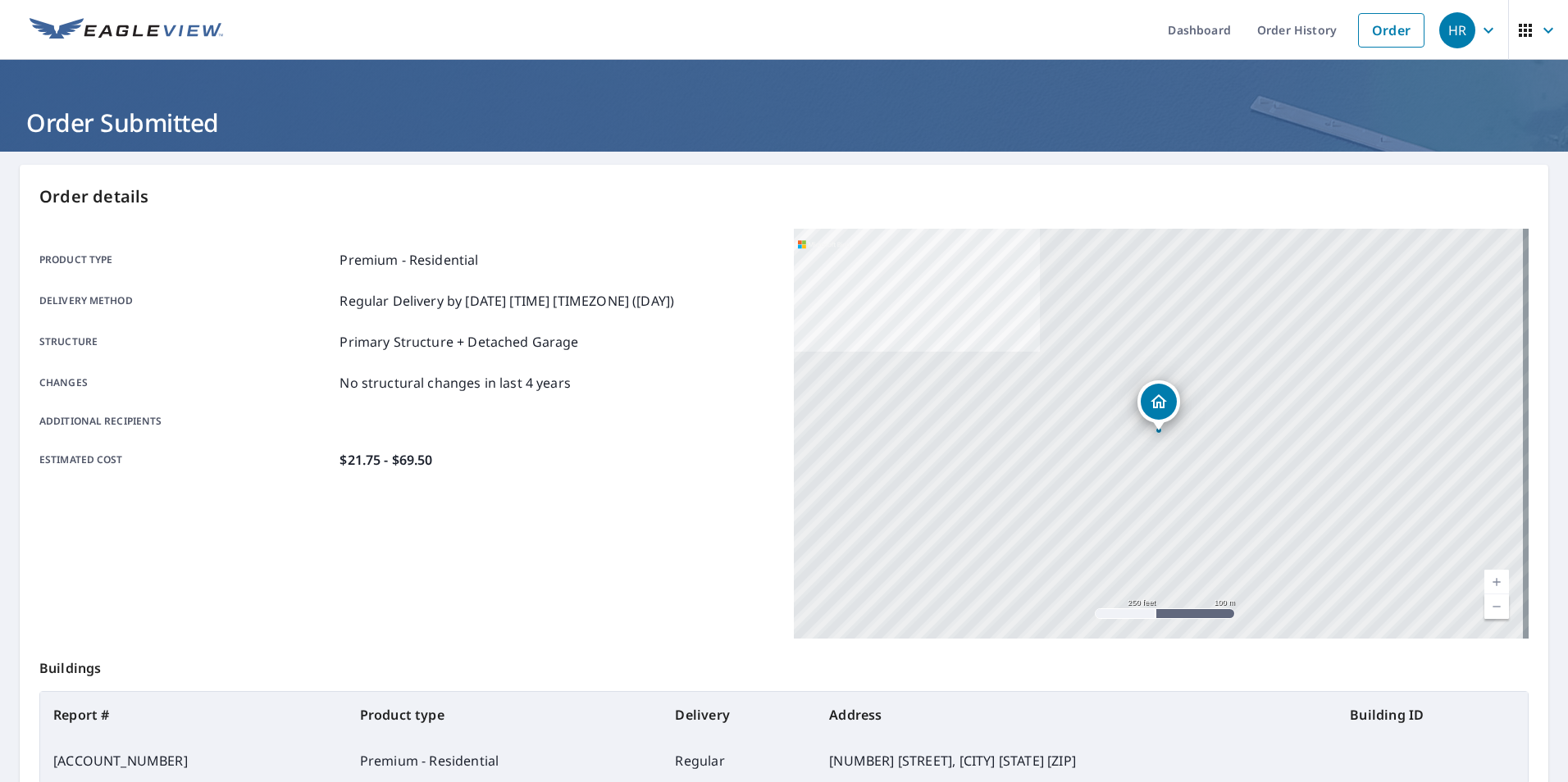 click on "HR" at bounding box center (1470, 30) 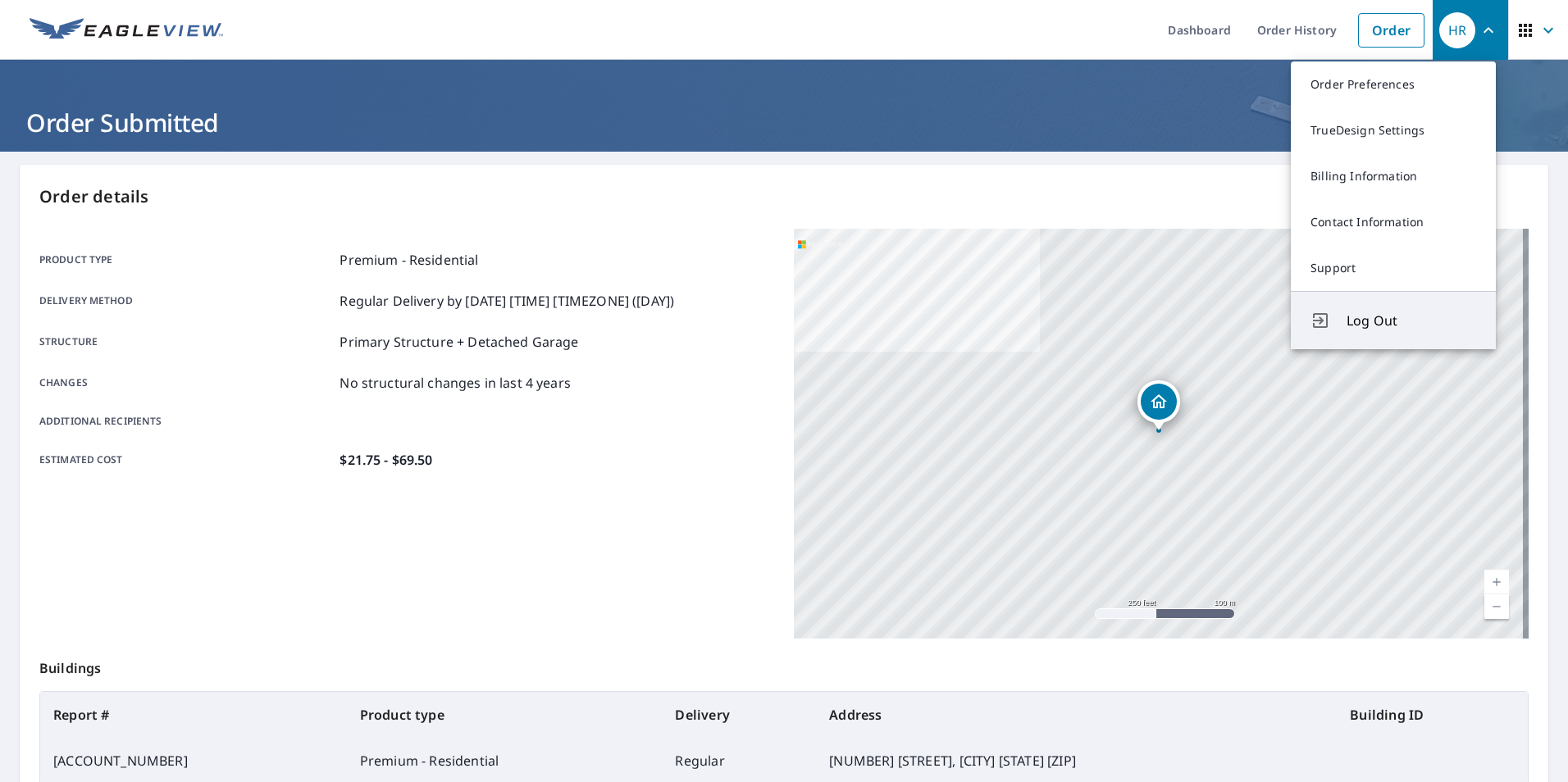 click on "Log Out" at bounding box center (1411, 321) 